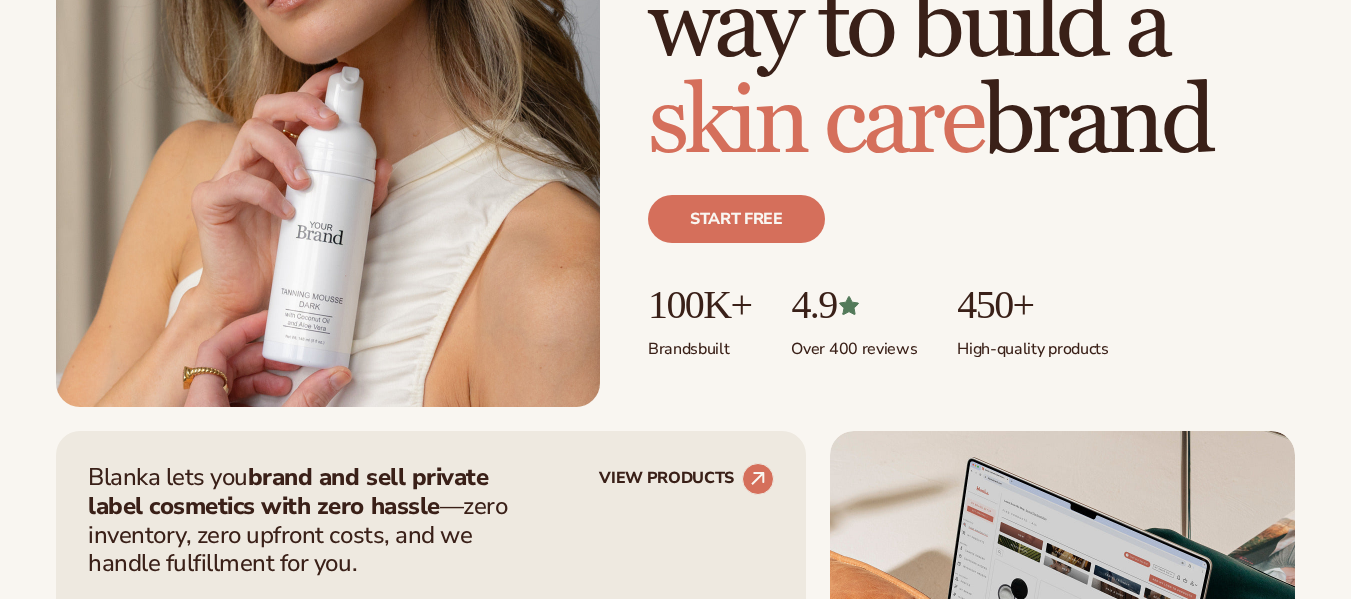 scroll, scrollTop: 400, scrollLeft: 0, axis: vertical 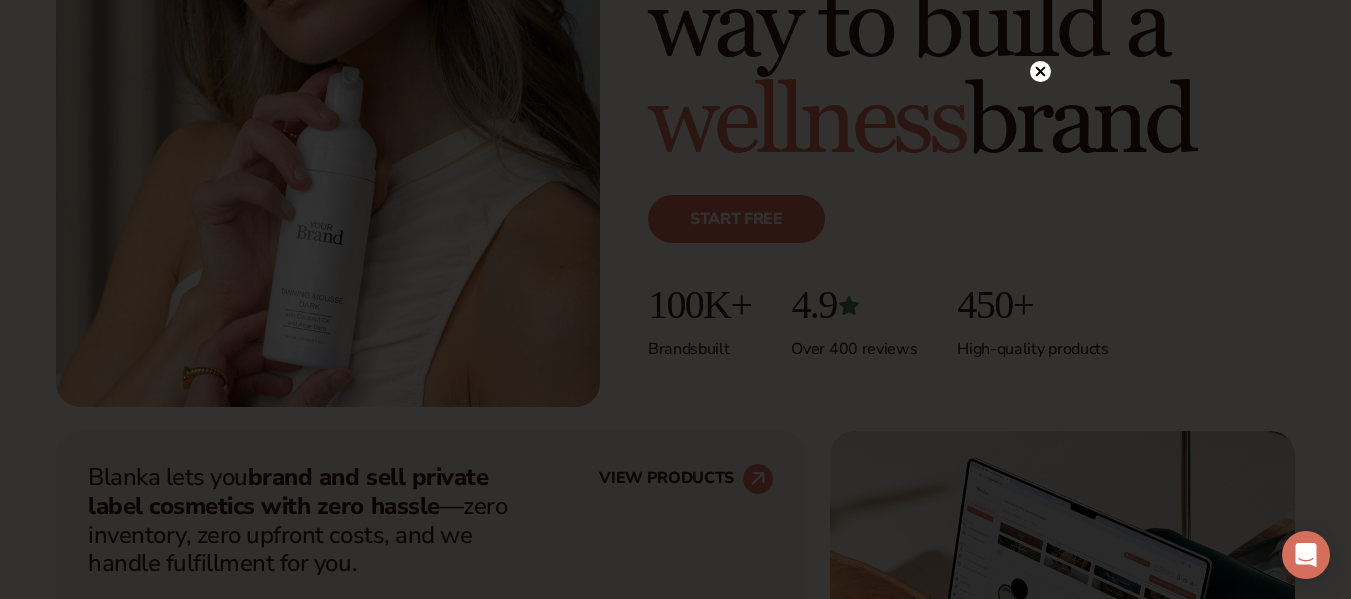 click 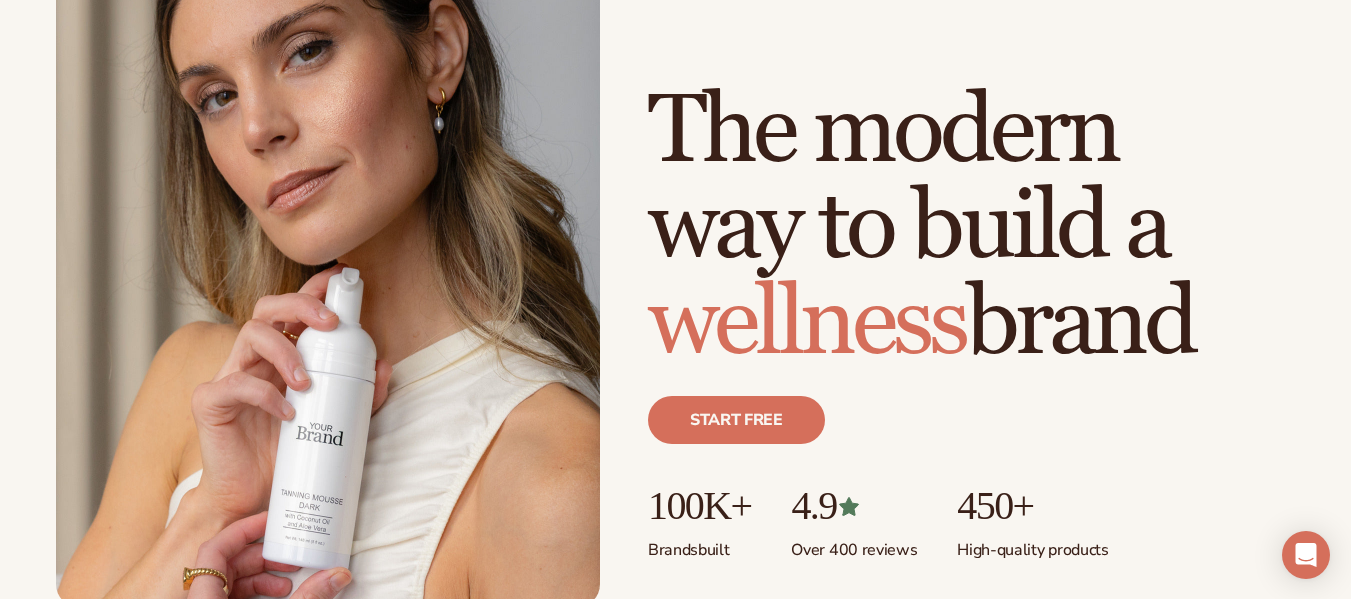 scroll, scrollTop: 0, scrollLeft: 0, axis: both 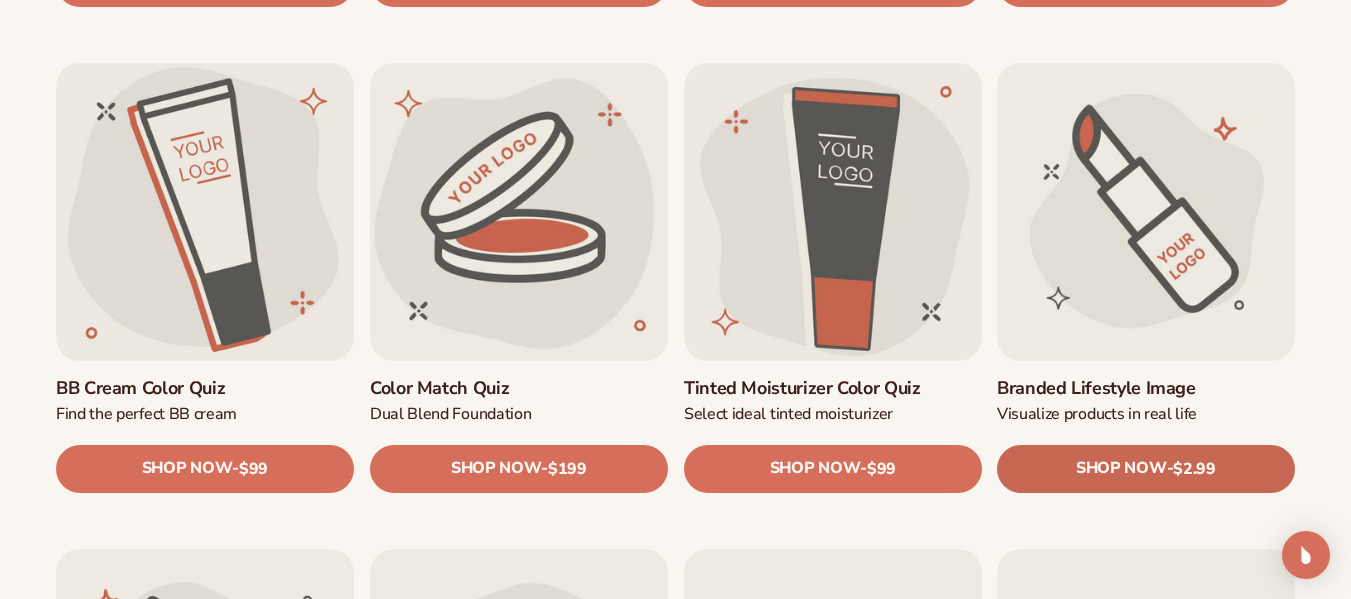 click on "$2.99" at bounding box center (1194, 469) 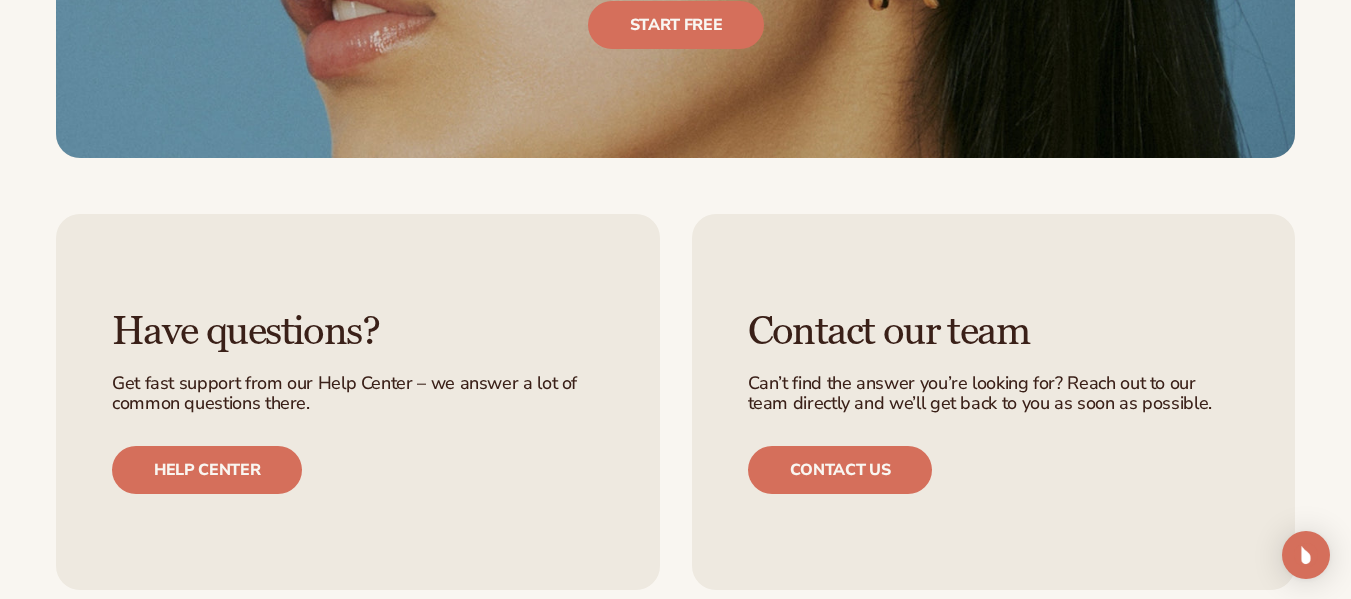 scroll, scrollTop: 1800, scrollLeft: 0, axis: vertical 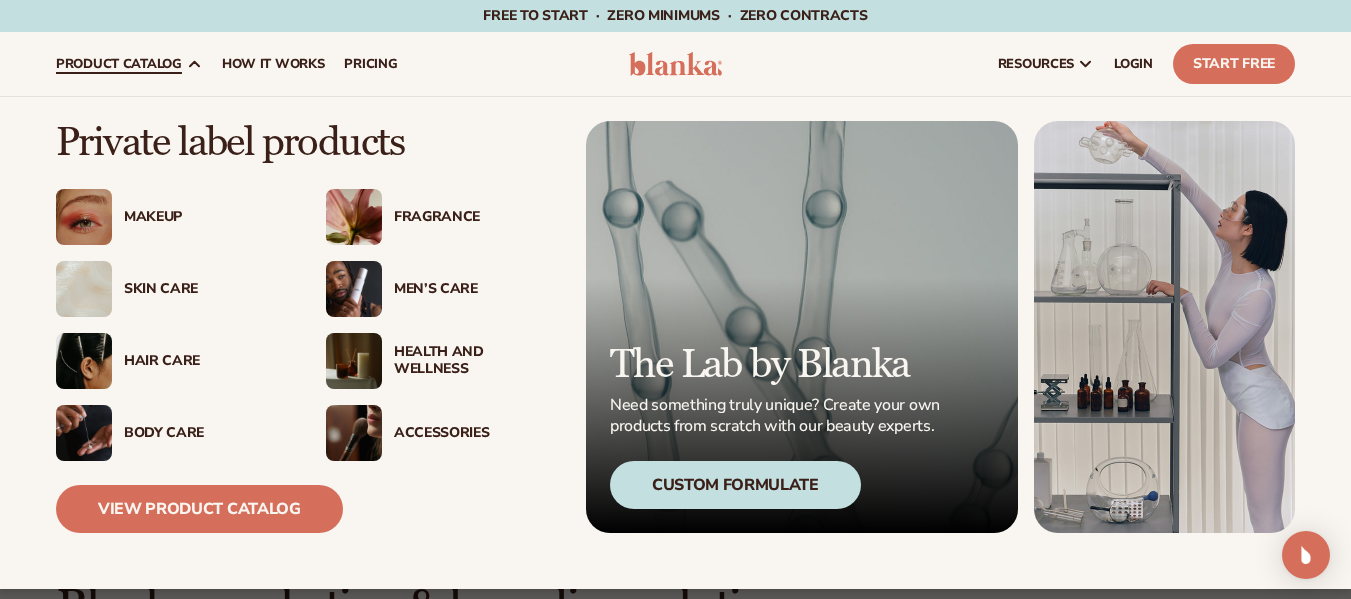 click on "Skin Care" at bounding box center (205, 289) 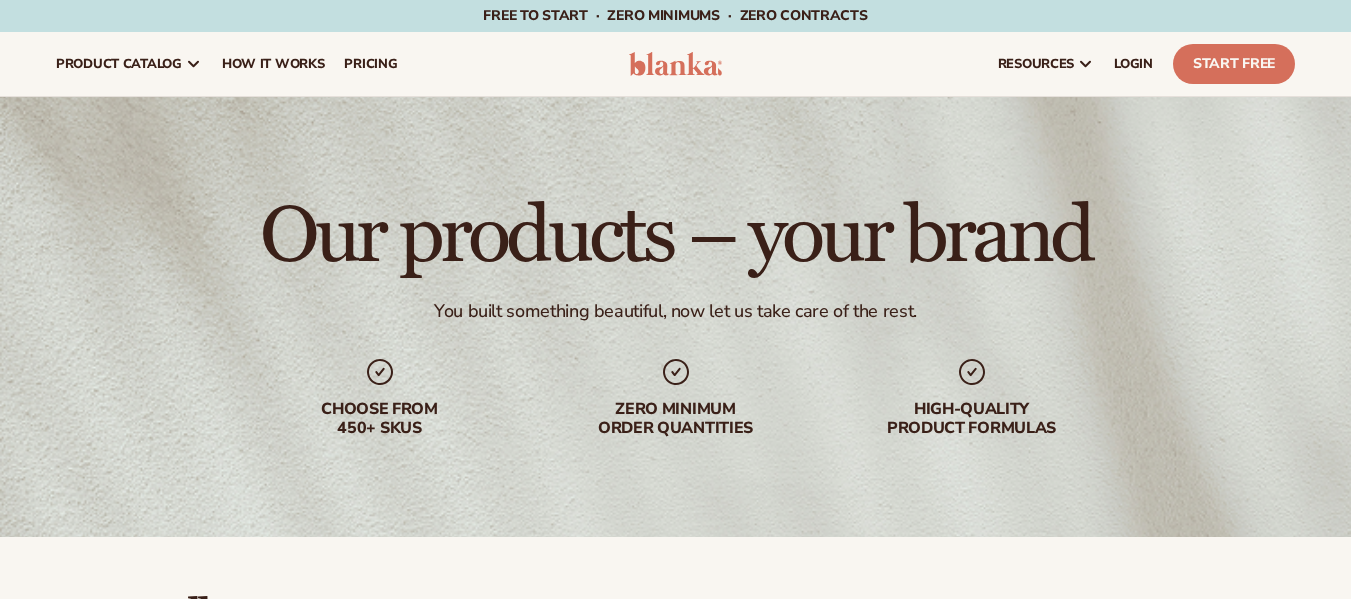 scroll, scrollTop: 600, scrollLeft: 0, axis: vertical 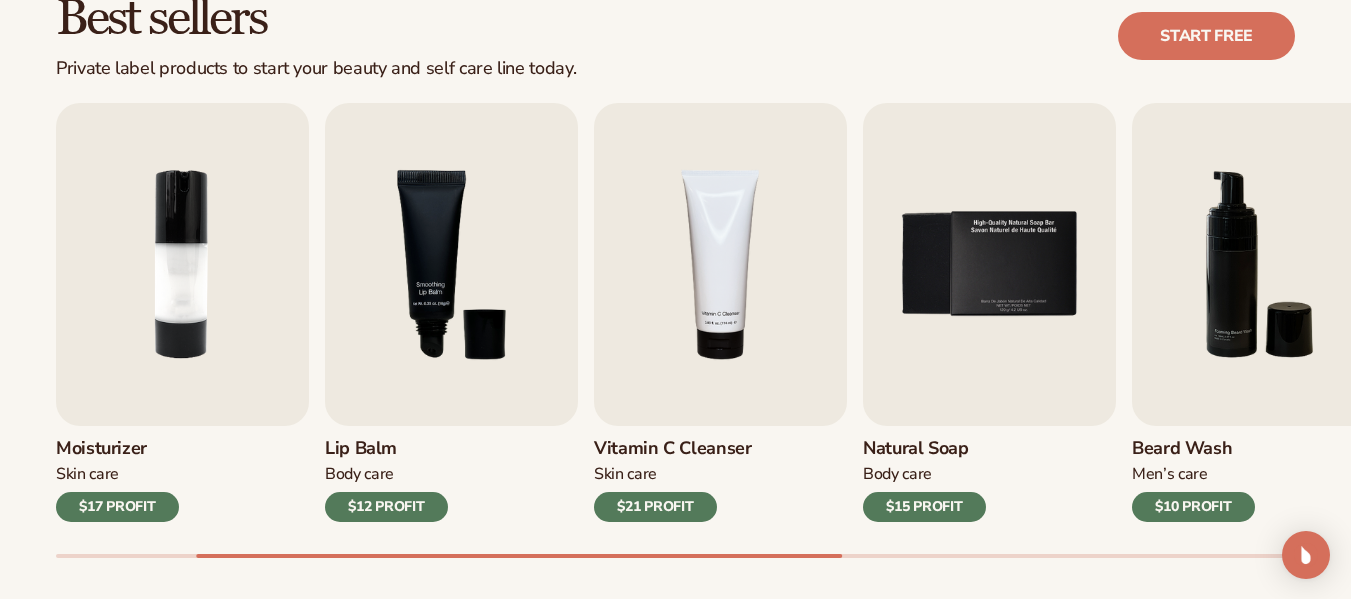 drag, startPoint x: 668, startPoint y: 560, endPoint x: 706, endPoint y: 559, distance: 38.013157 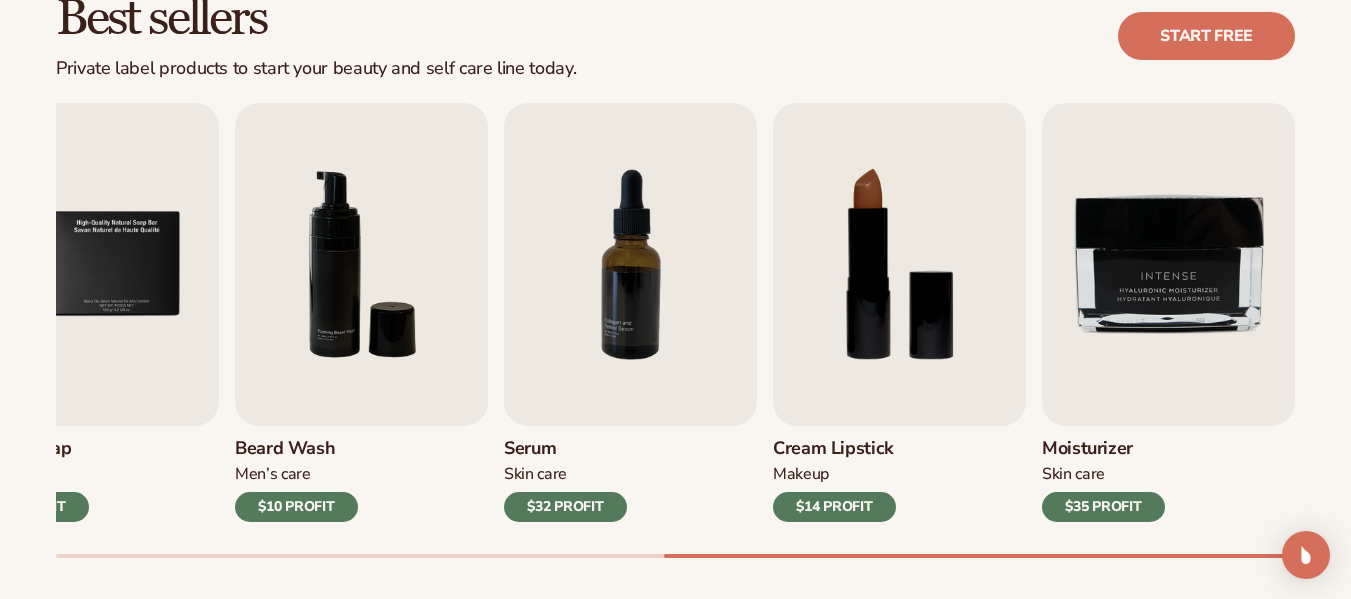 click on "Skip to content
Free to start · ZERO minimums · ZERO contracts ·
Free to start · ZERO minimums · ZERO contracts ·
Free to start · ZERO minimums · ZERO contracts ·
Free to start · ZERO minimums · ZERO contracts ·
Free to start · ZERO minimums · ZERO contracts ·
Free to start · ZERO minimums · ZERO contracts ·" at bounding box center [675, 1840] 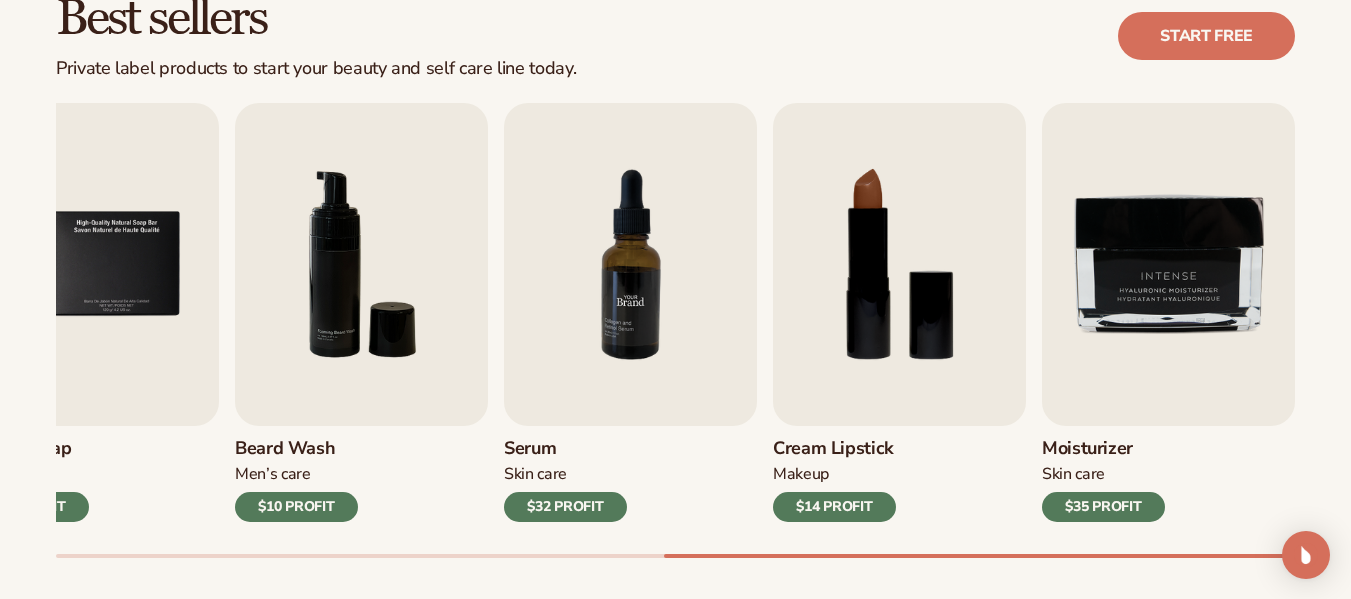 click at bounding box center (630, 264) 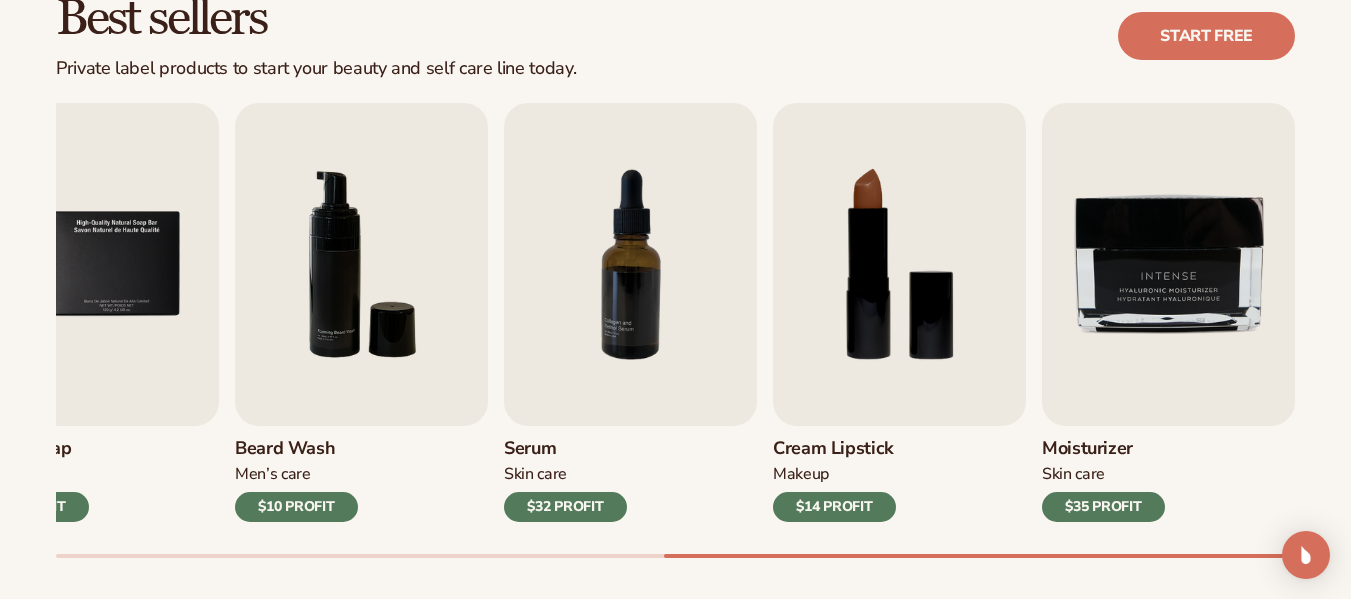 click on "Serum" at bounding box center (565, 449) 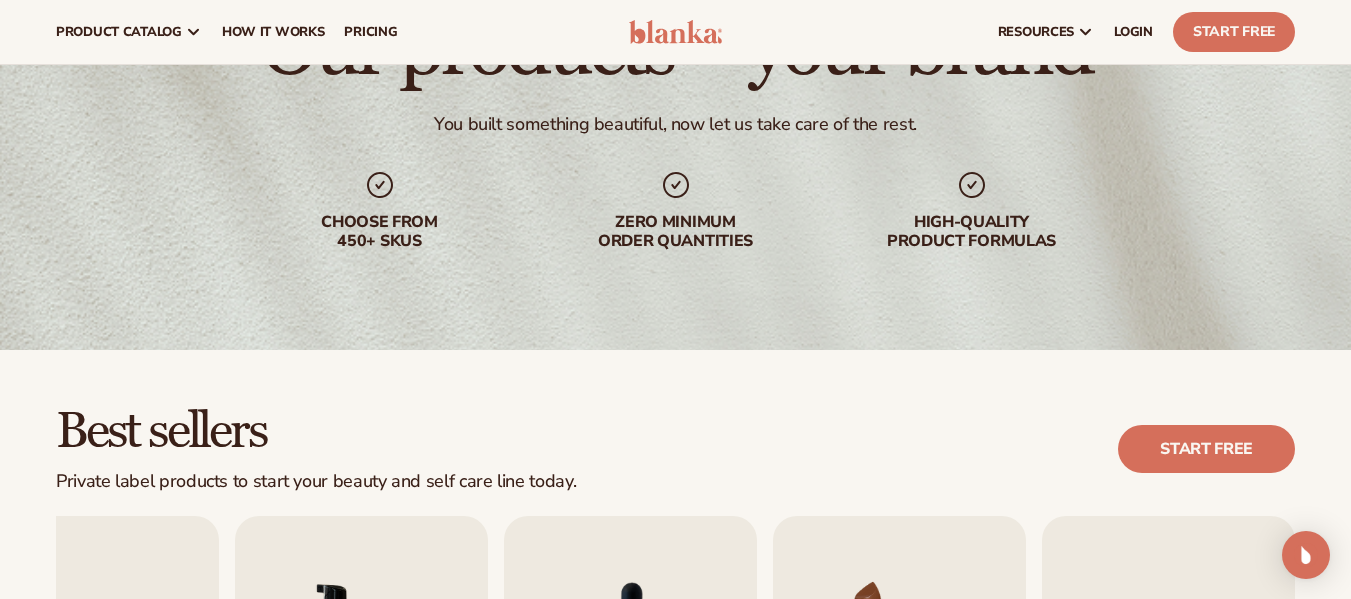 scroll, scrollTop: 0, scrollLeft: 0, axis: both 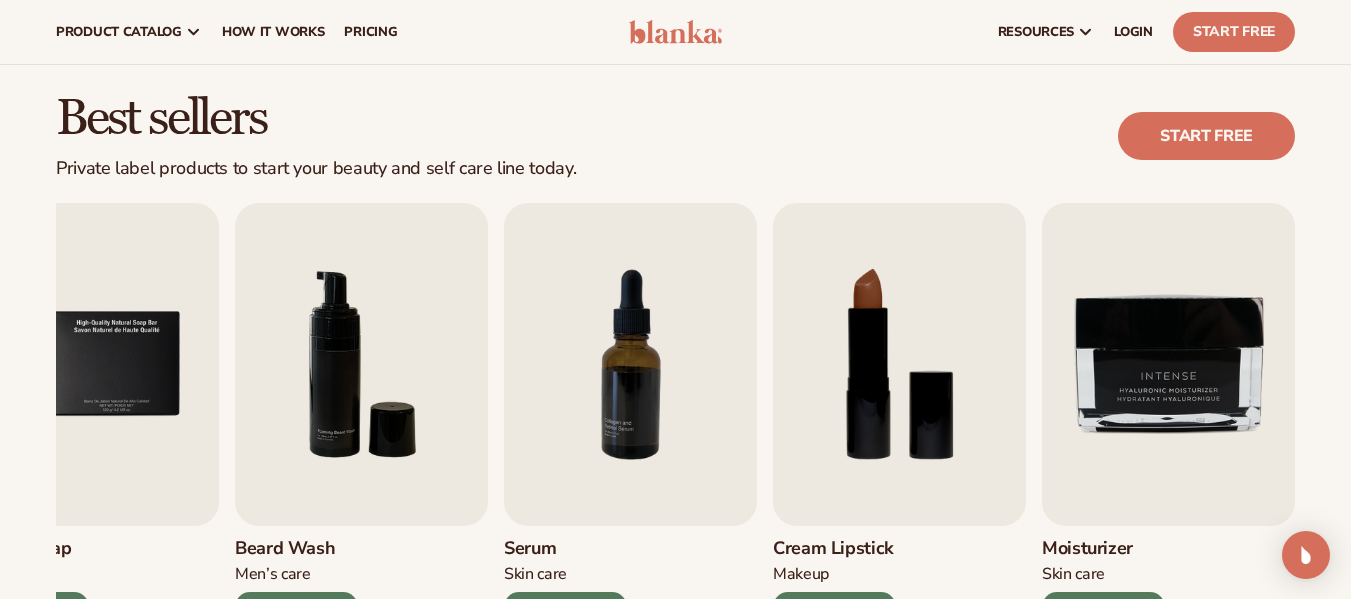 click on "Best sellers Private label products to start your beauty and self care line today.
Start free" at bounding box center [675, 136] 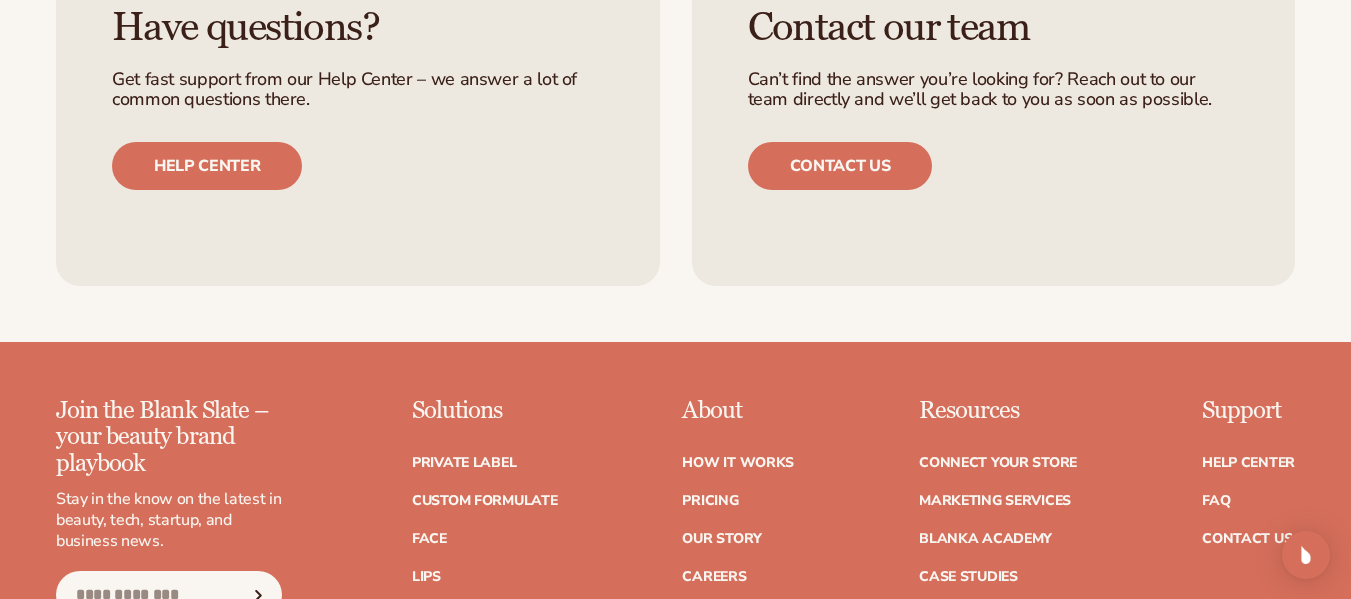 scroll, scrollTop: 3900, scrollLeft: 0, axis: vertical 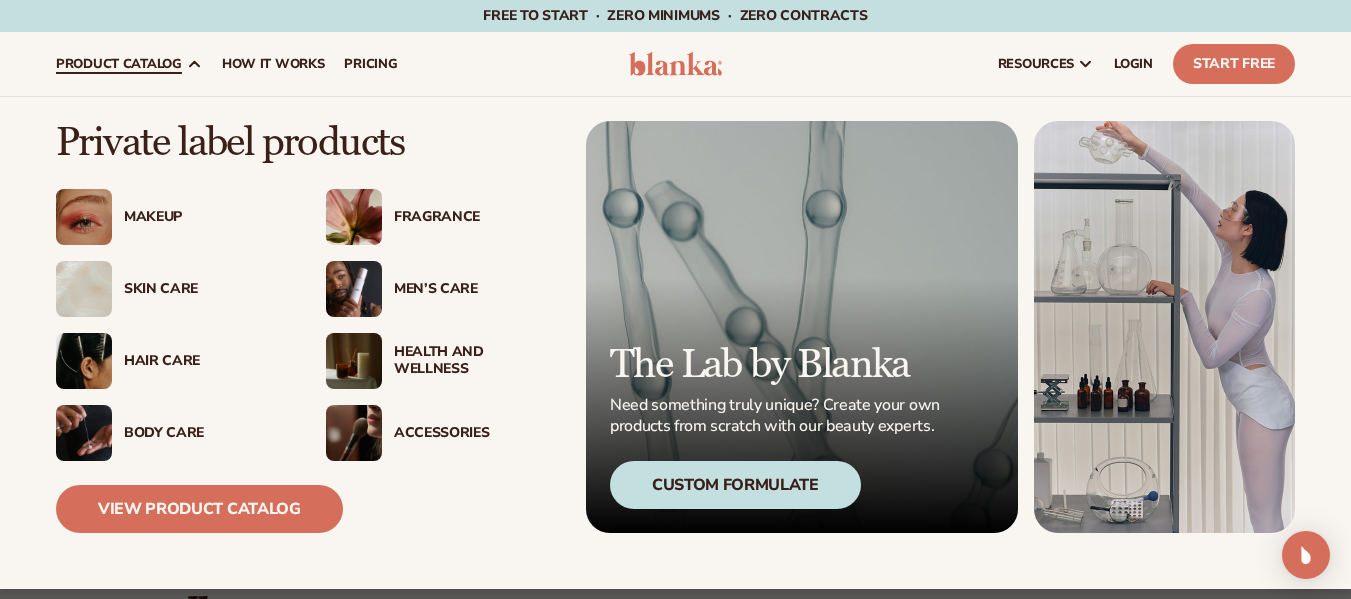 click at bounding box center (354, 217) 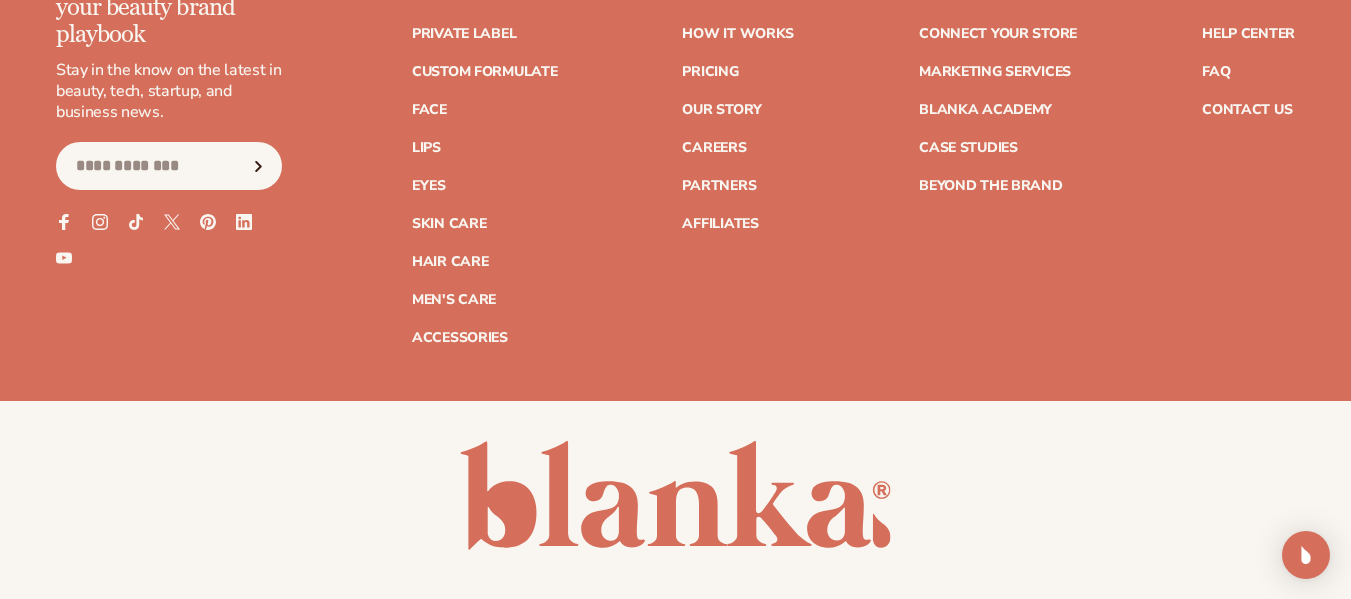 scroll, scrollTop: 4200, scrollLeft: 0, axis: vertical 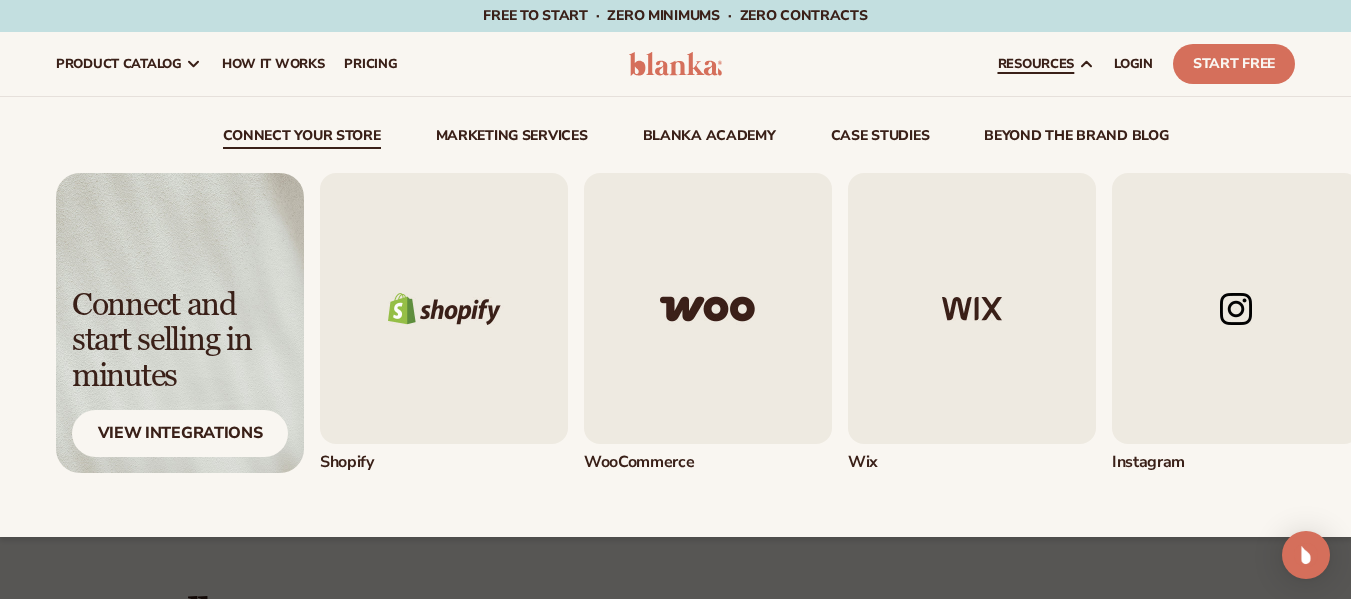 click at bounding box center [444, 308] 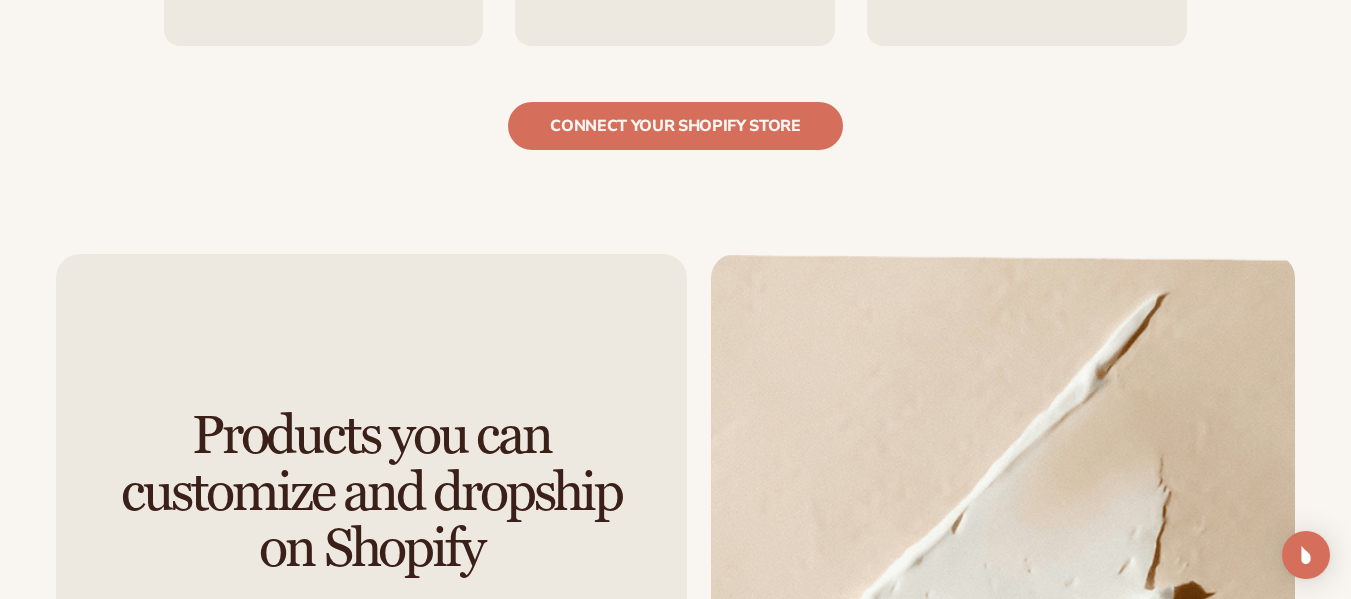 scroll, scrollTop: 2400, scrollLeft: 0, axis: vertical 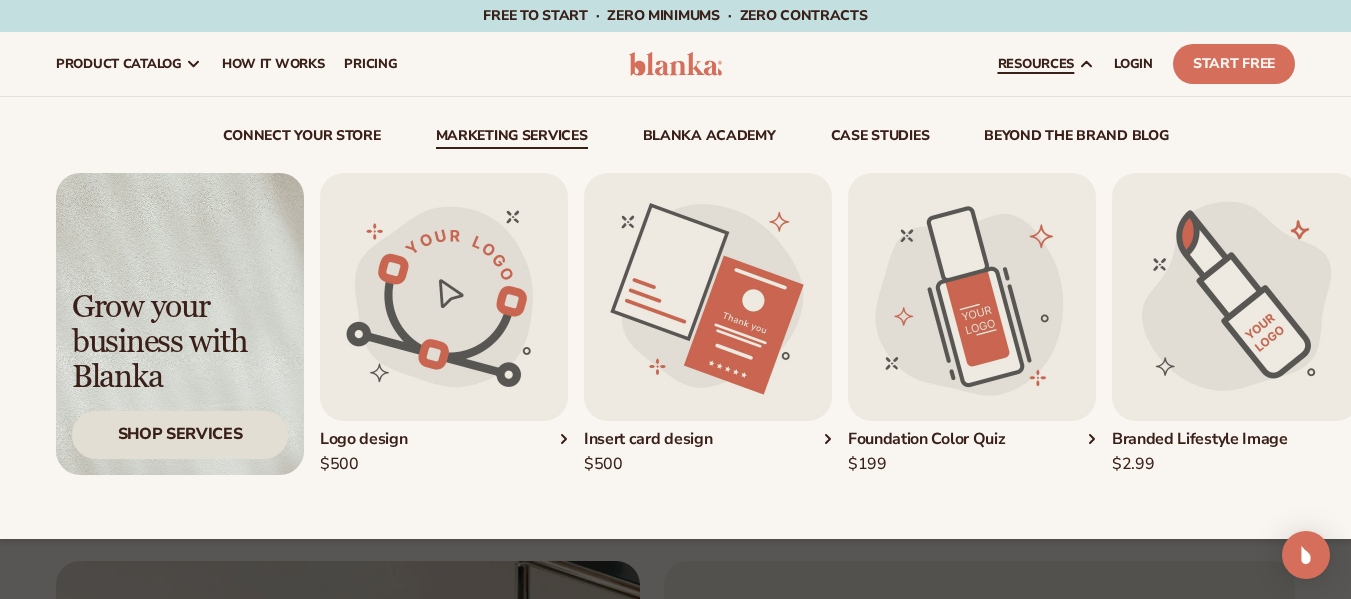 click on "Shop Services" at bounding box center (180, 434) 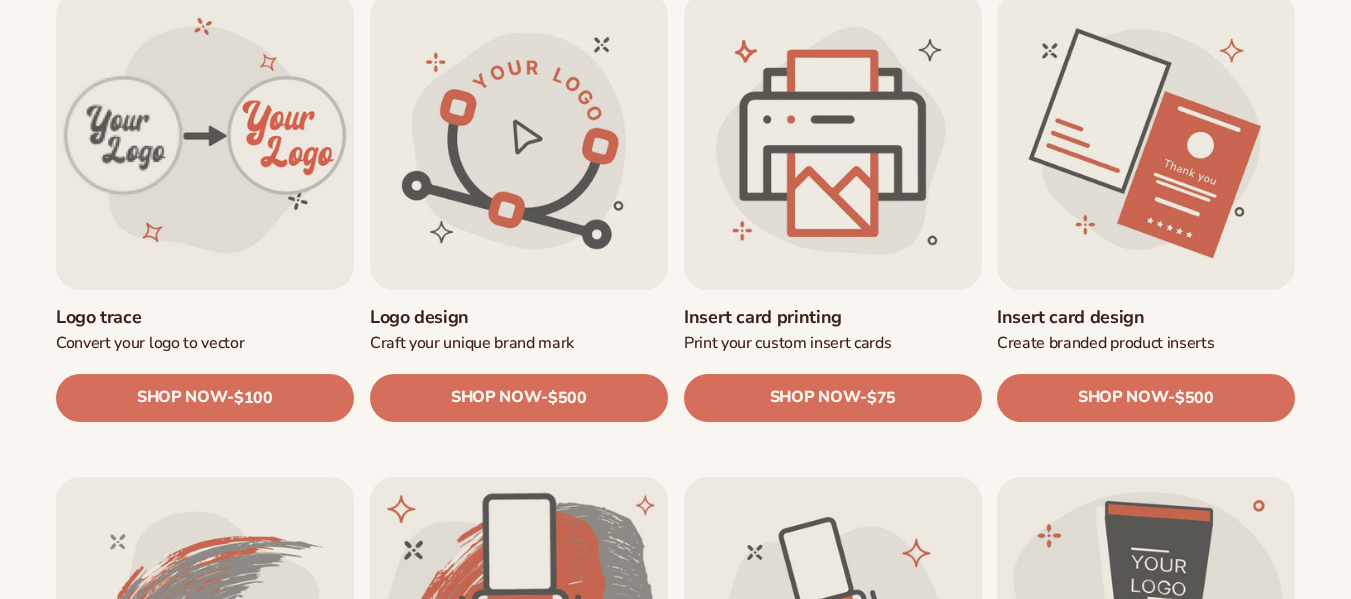 scroll, scrollTop: 700, scrollLeft: 0, axis: vertical 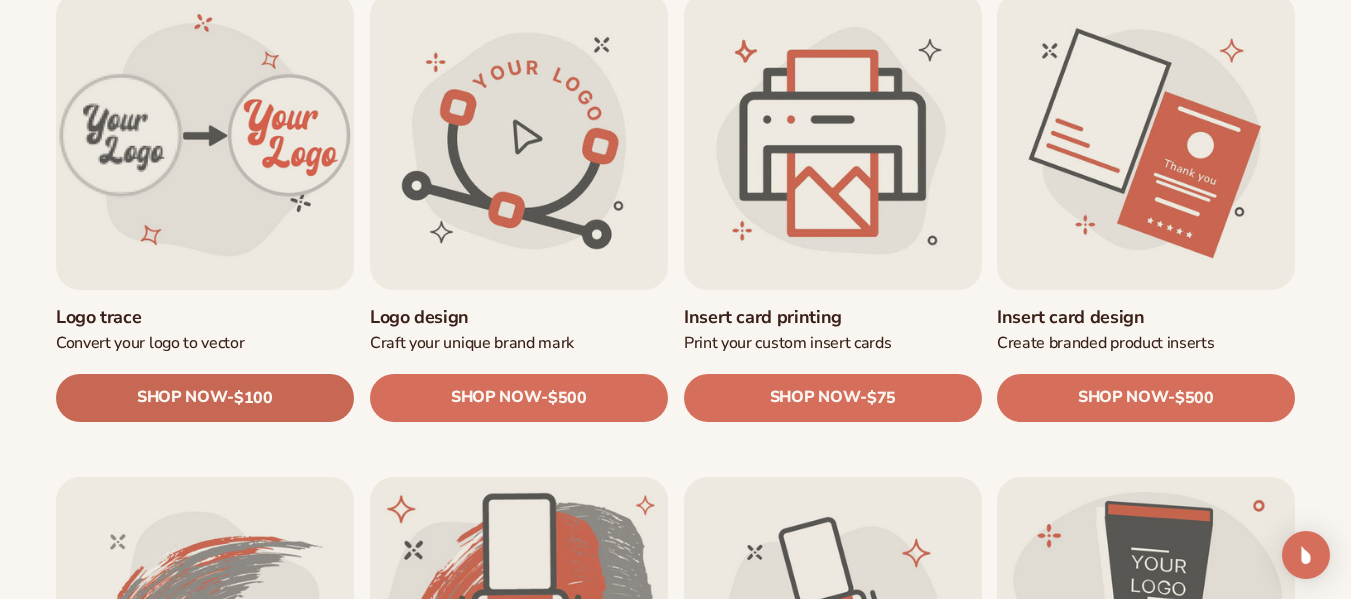 click on "$100" at bounding box center (253, 397) 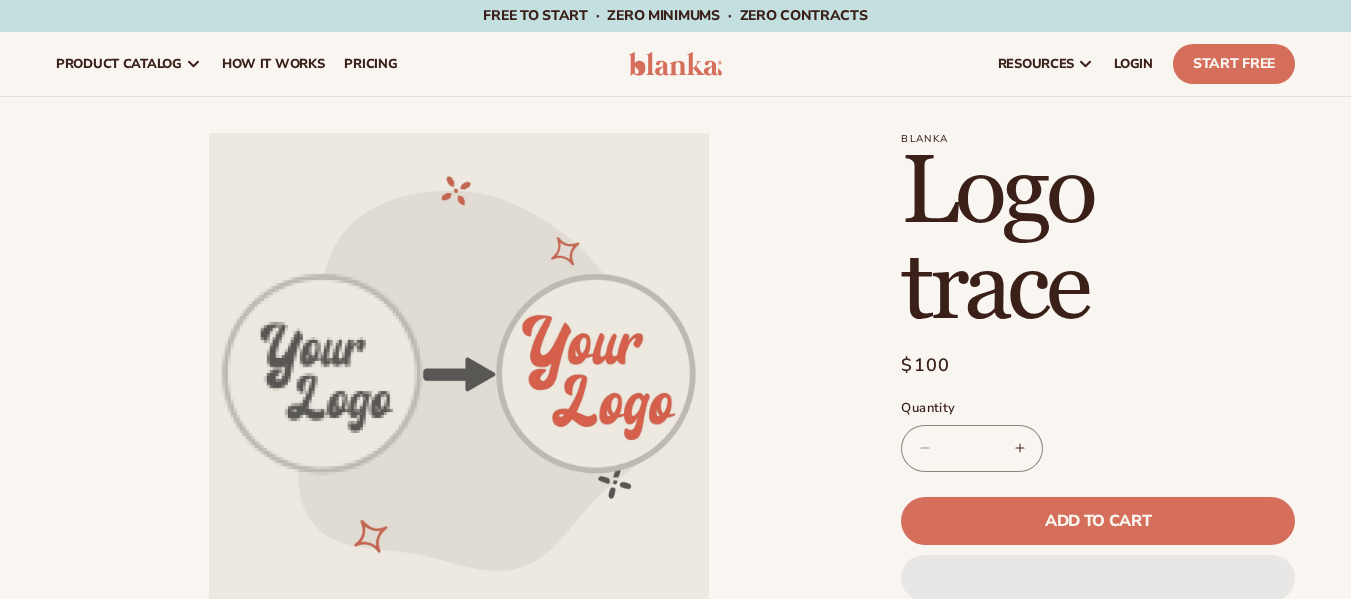 scroll, scrollTop: 600, scrollLeft: 0, axis: vertical 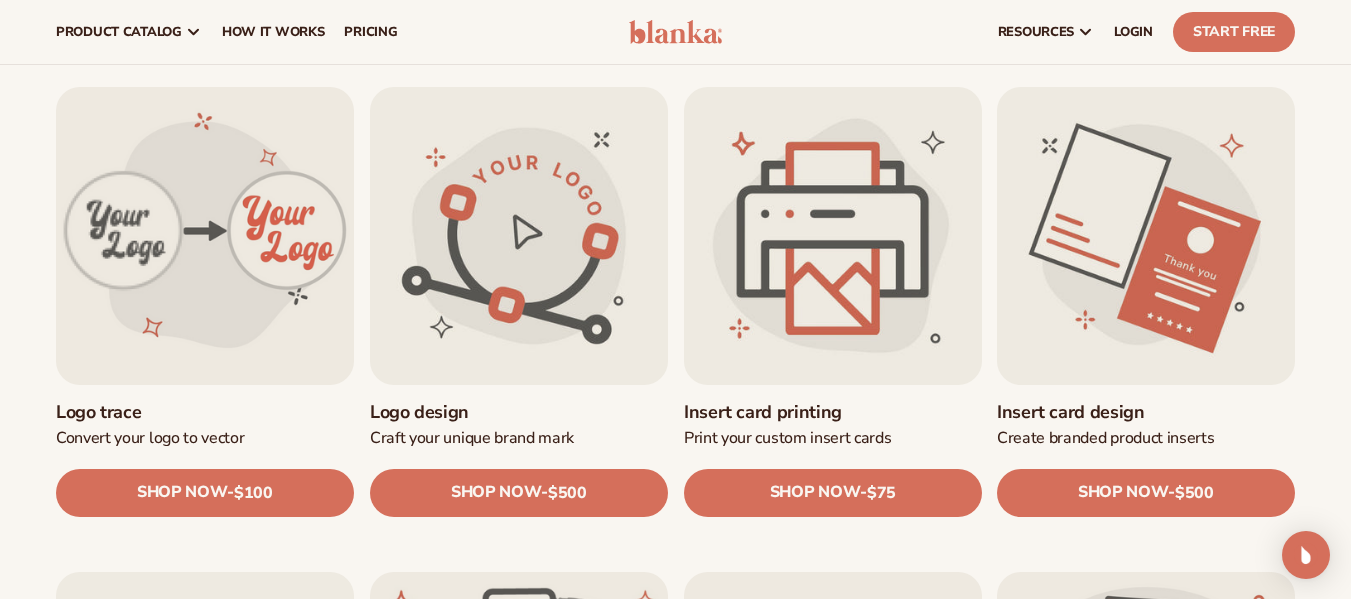 click on "Insert card printing" at bounding box center [833, 411] 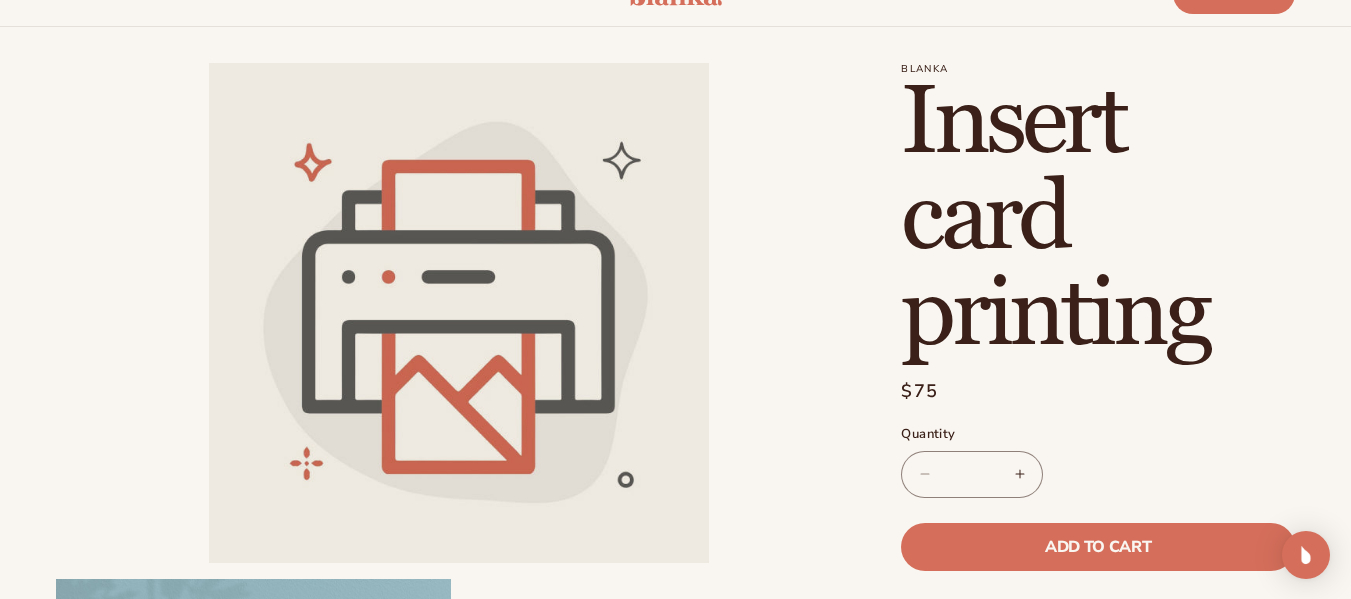 scroll, scrollTop: 86, scrollLeft: 0, axis: vertical 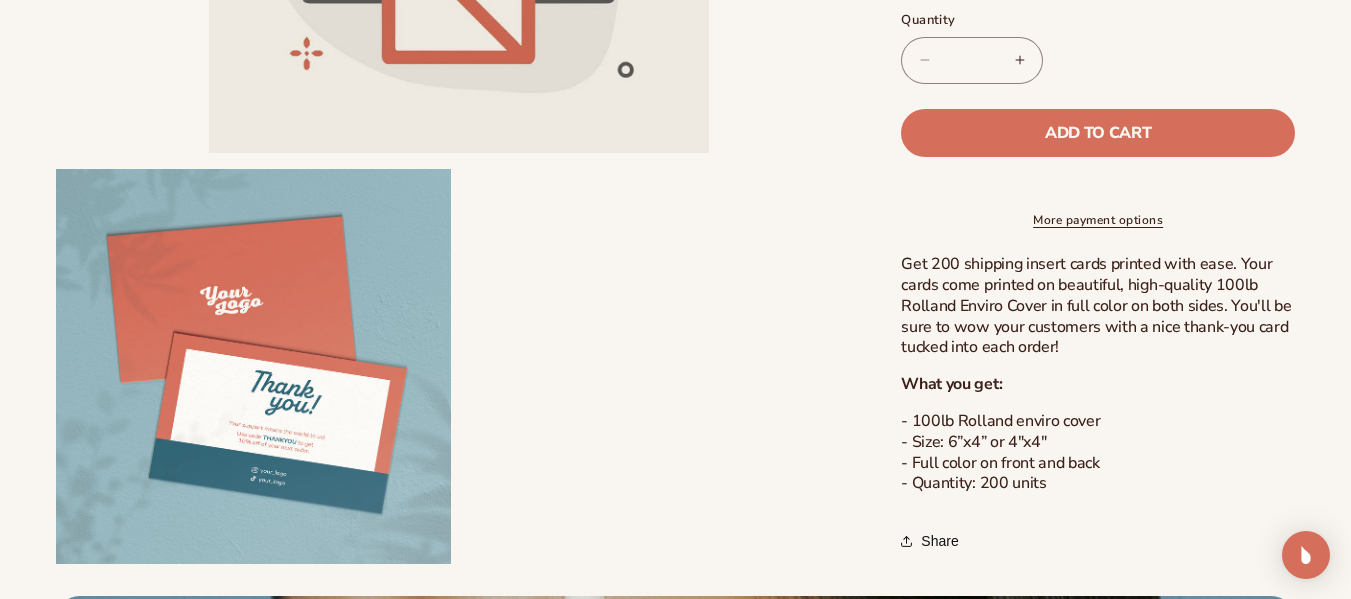 click on "Increase quantity for Insert card printing" at bounding box center [1019, 60] 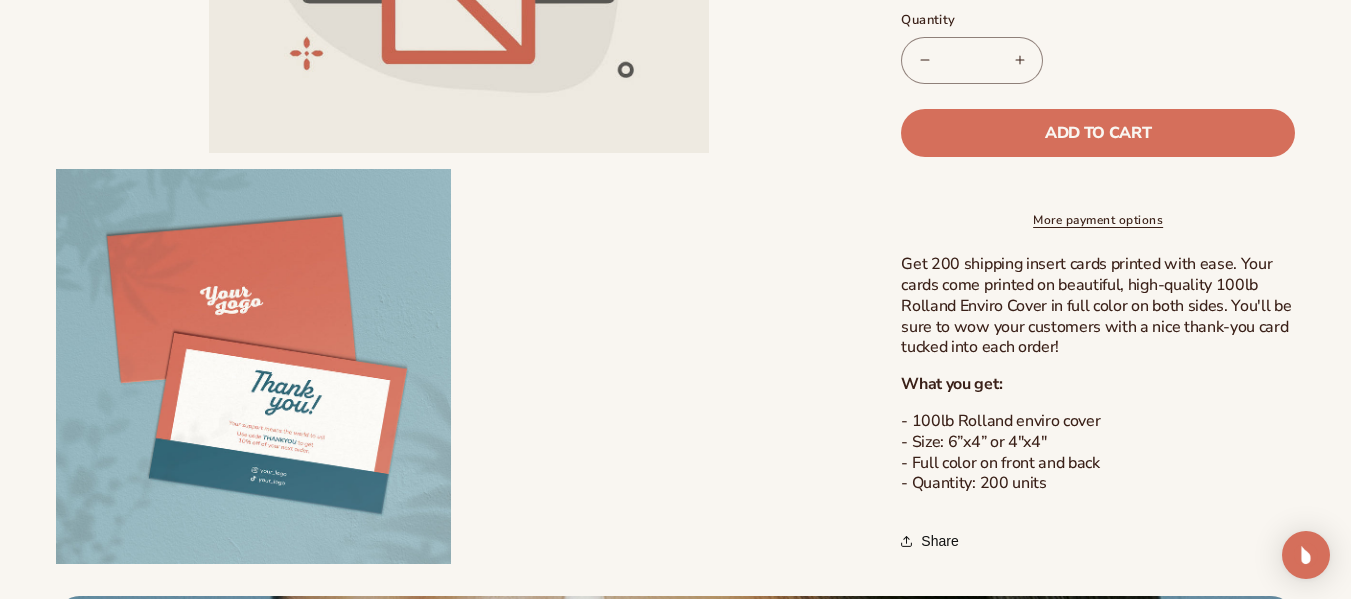 click on "Decrease quantity for Insert card printing
*
Increase quantity for Insert card printing" at bounding box center (972, 60) 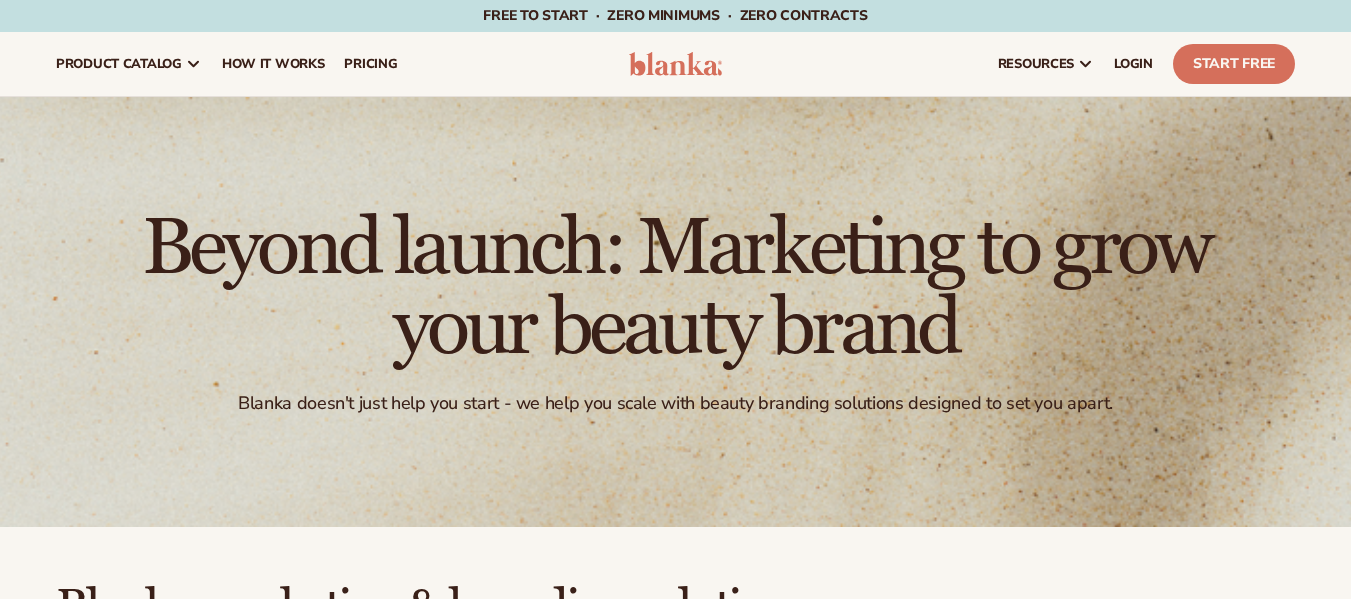 scroll, scrollTop: 710, scrollLeft: 0, axis: vertical 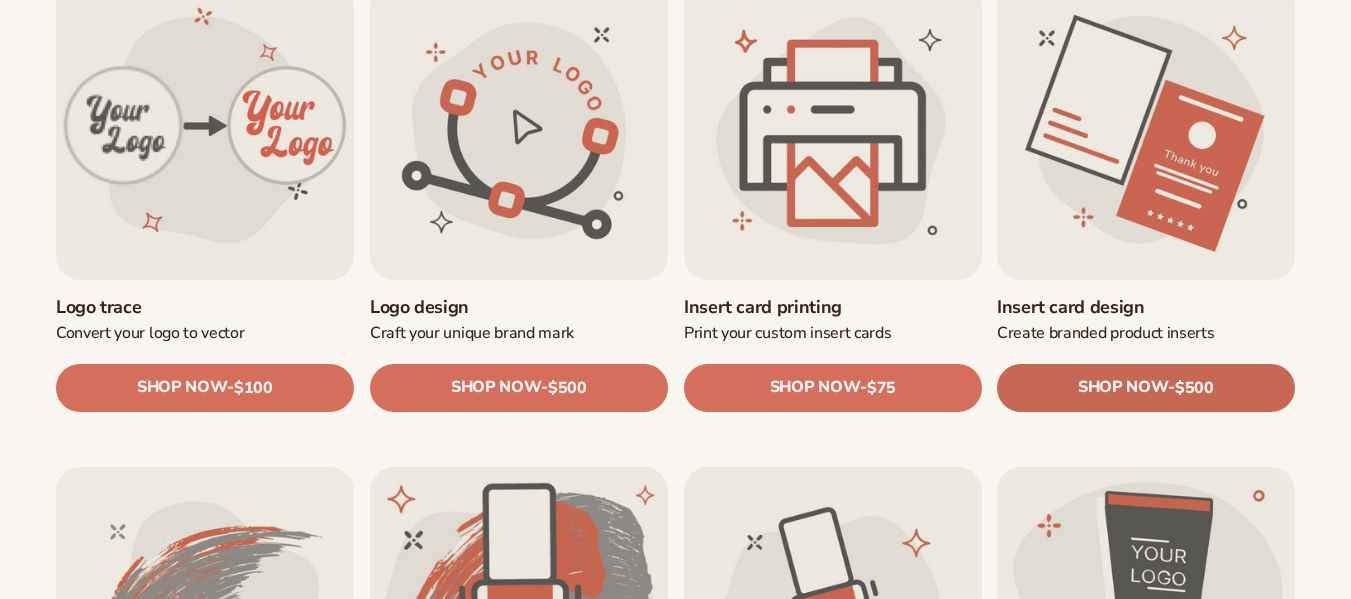click on "SHOP NOW" at bounding box center [1123, 387] 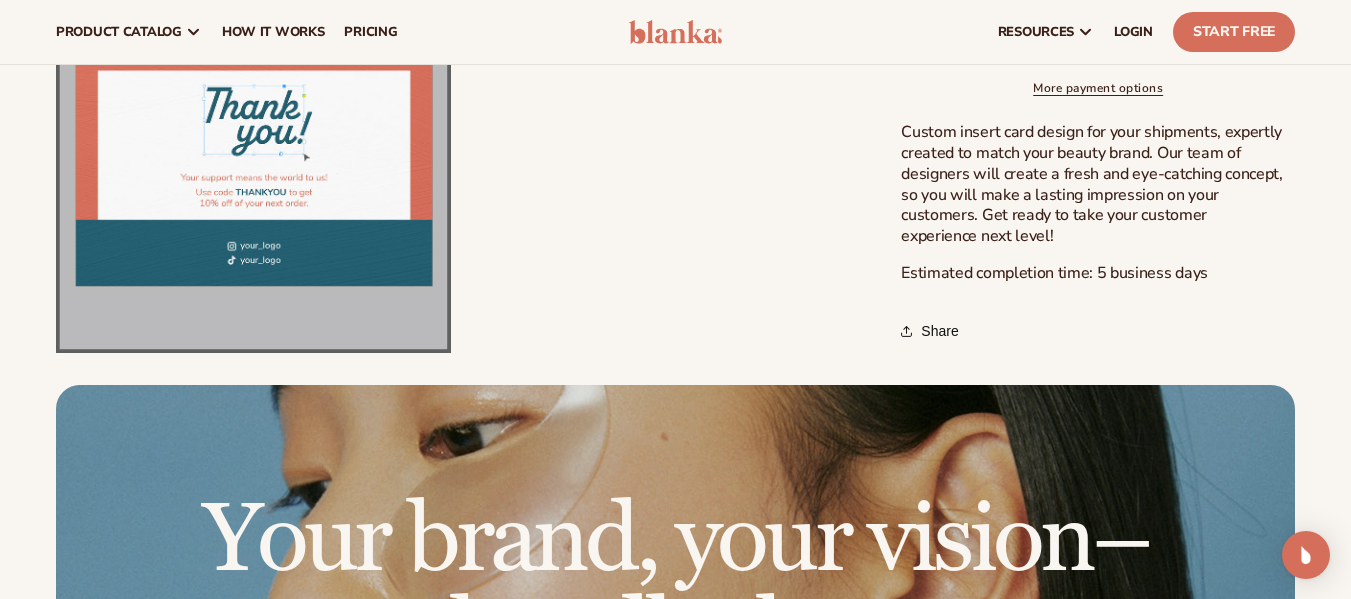 scroll, scrollTop: 486, scrollLeft: 0, axis: vertical 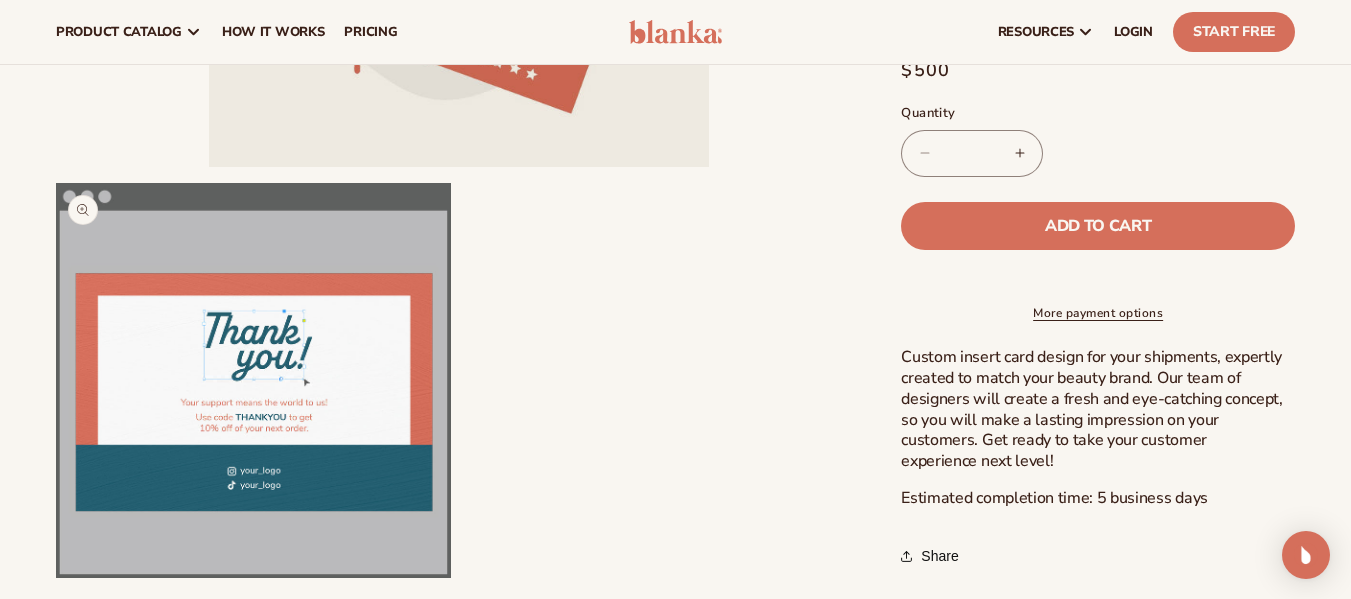 click on "Open media 2 in modal" at bounding box center (56, 578) 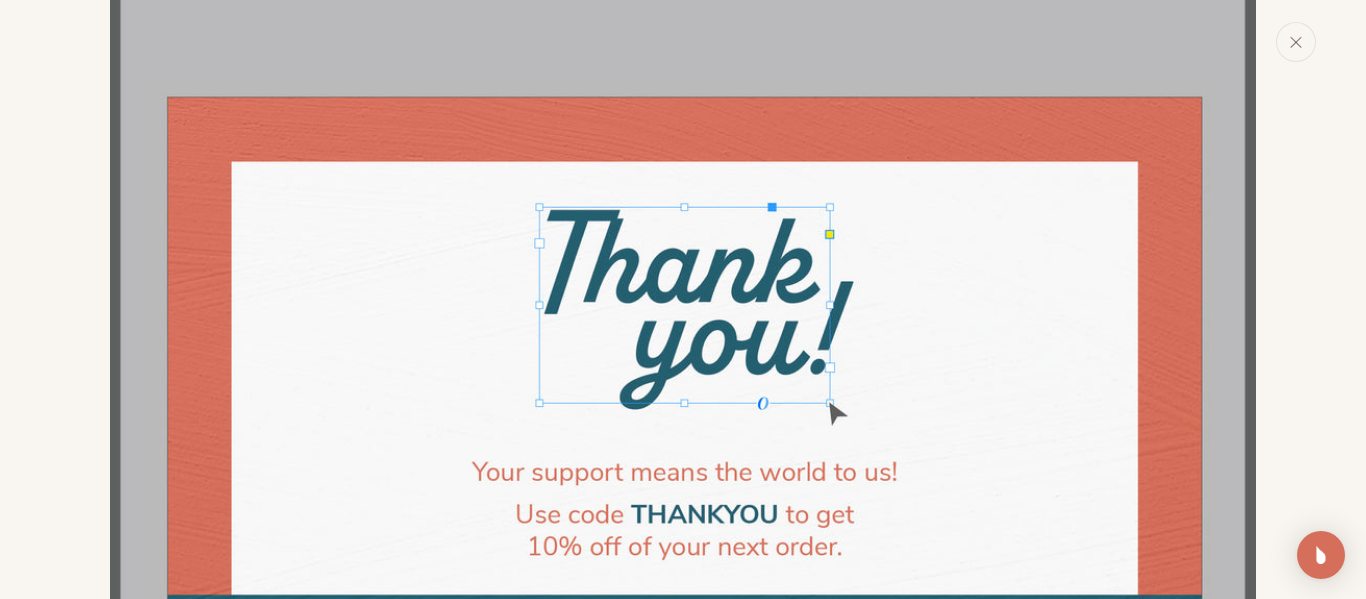 scroll, scrollTop: 1713, scrollLeft: 0, axis: vertical 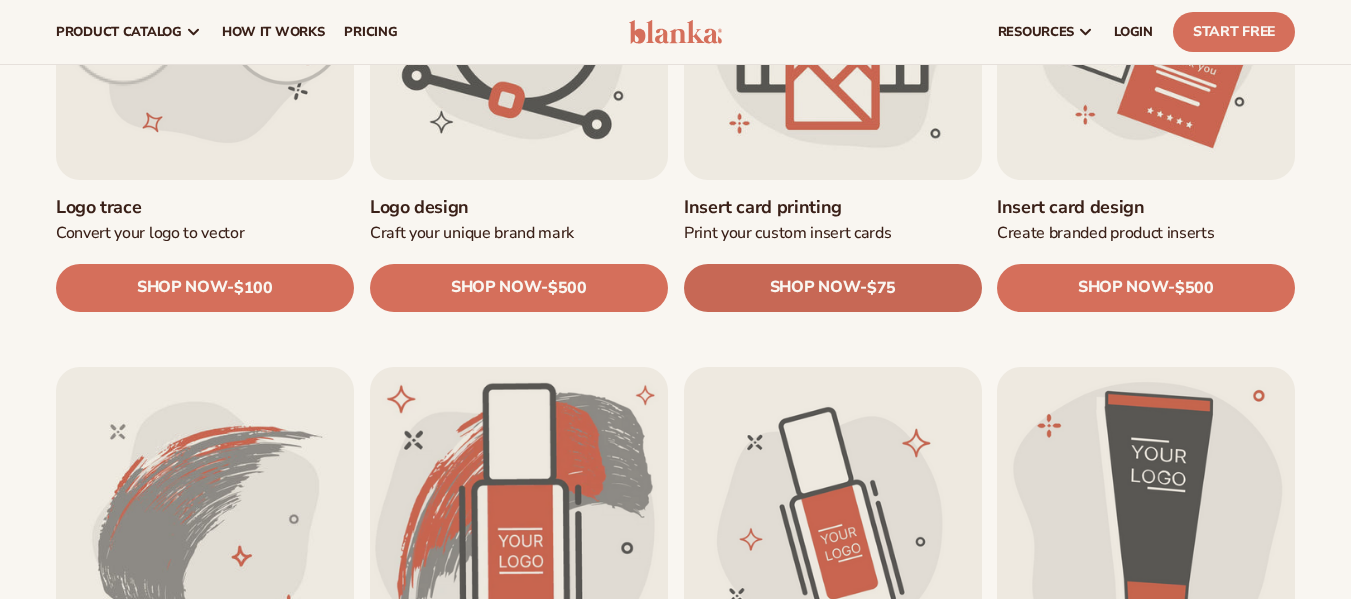 click on "SHOP NOW
-
Regular price
$75
Sale price
$75
Regular price
Unit price
/
per" at bounding box center (833, 287) 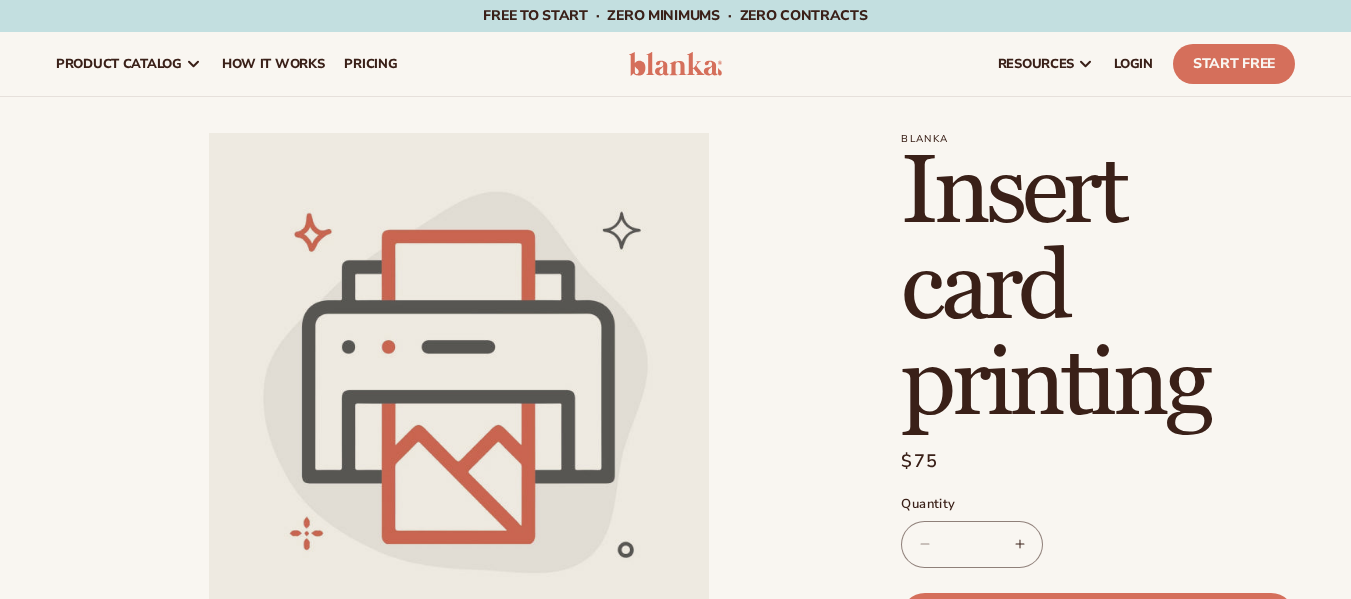 scroll, scrollTop: 0, scrollLeft: 0, axis: both 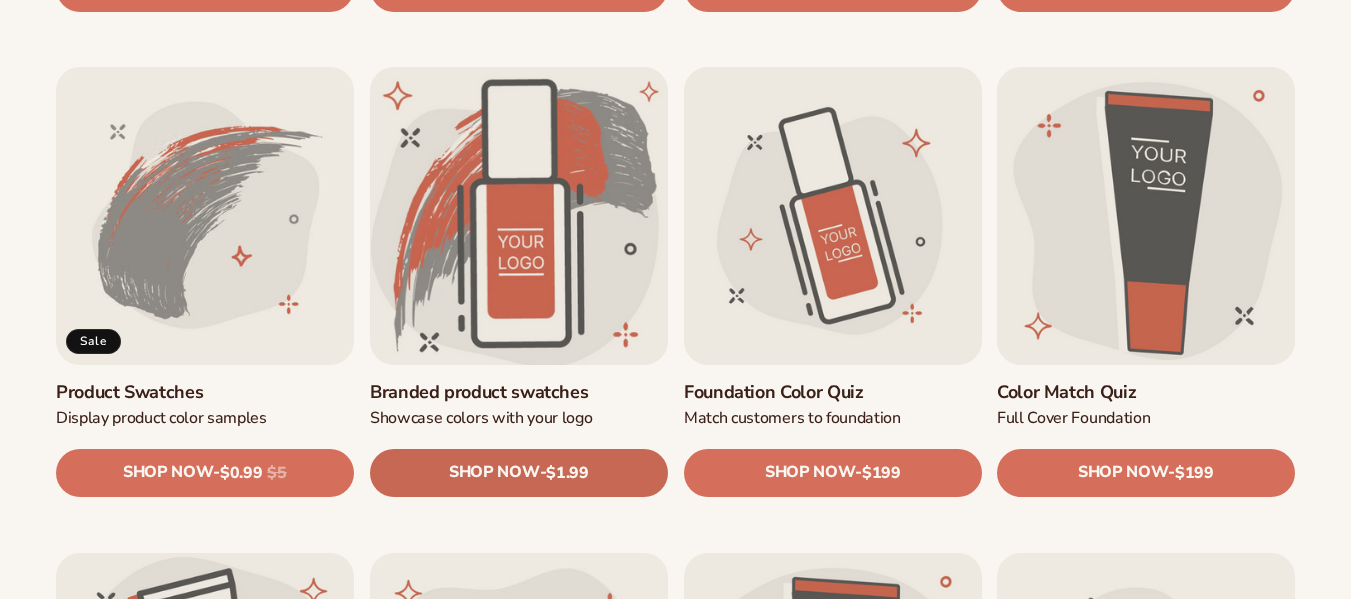 click on "SHOP NOW
-
Regular price
$1.99
Sale price
$1.99
Regular price
Unit price
/
per" at bounding box center [519, 473] 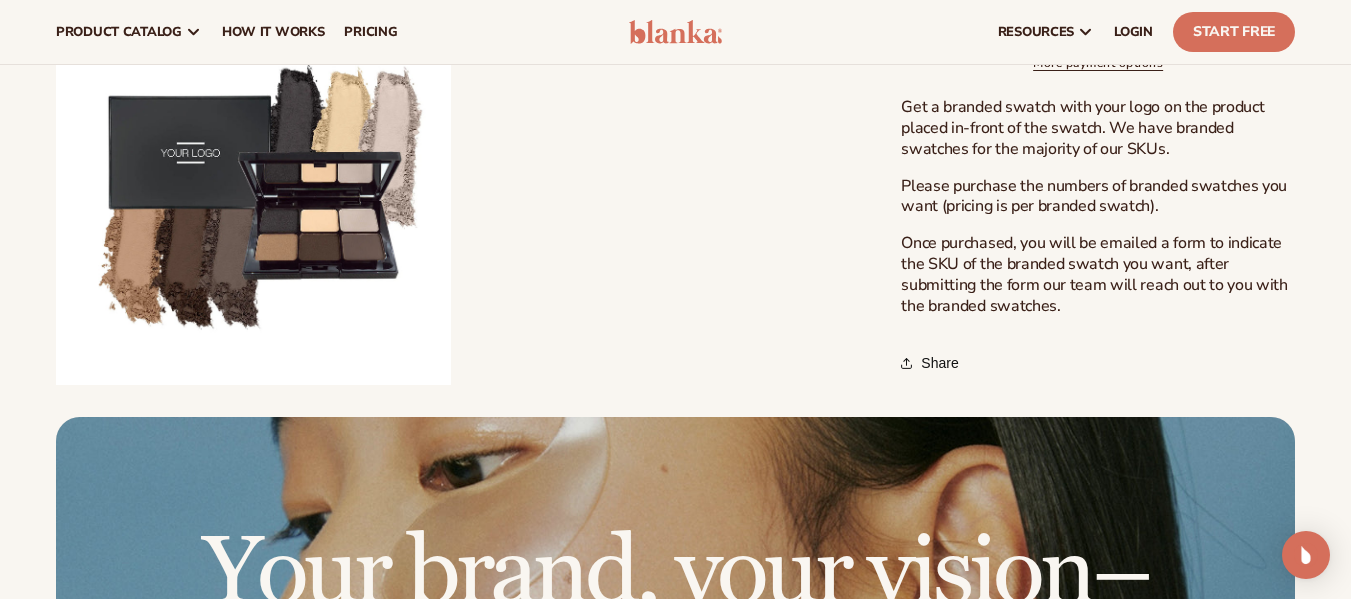 scroll, scrollTop: 1300, scrollLeft: 0, axis: vertical 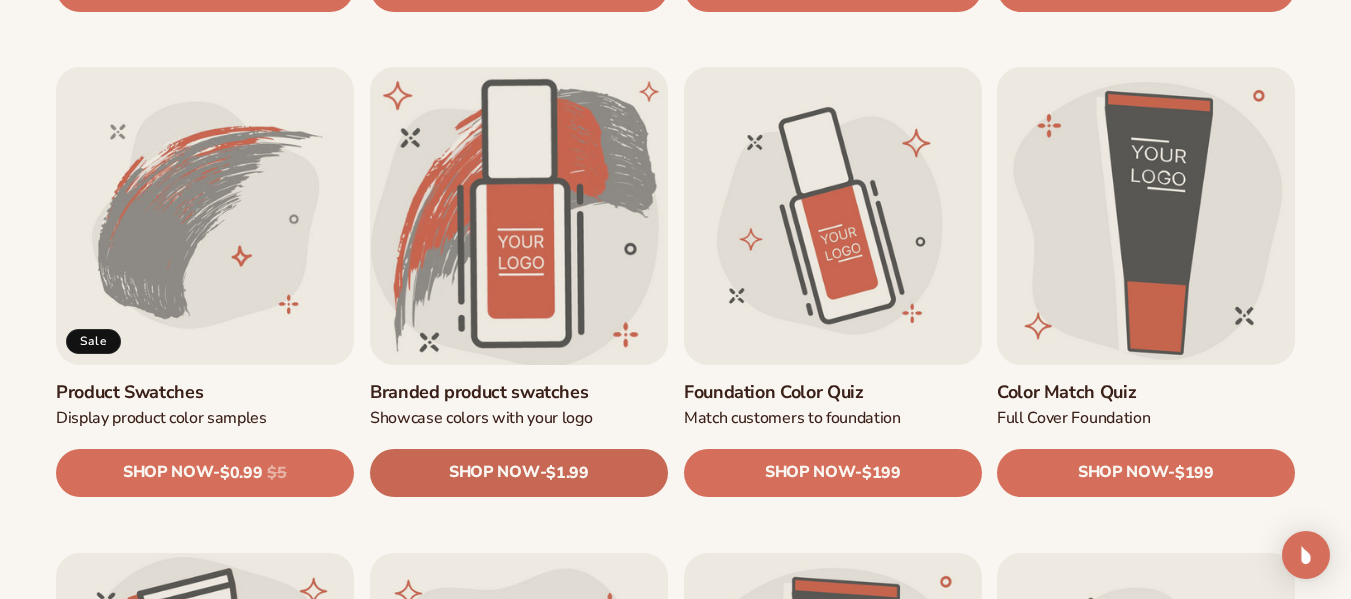 click on "Regular price
$1.99" at bounding box center [567, 473] 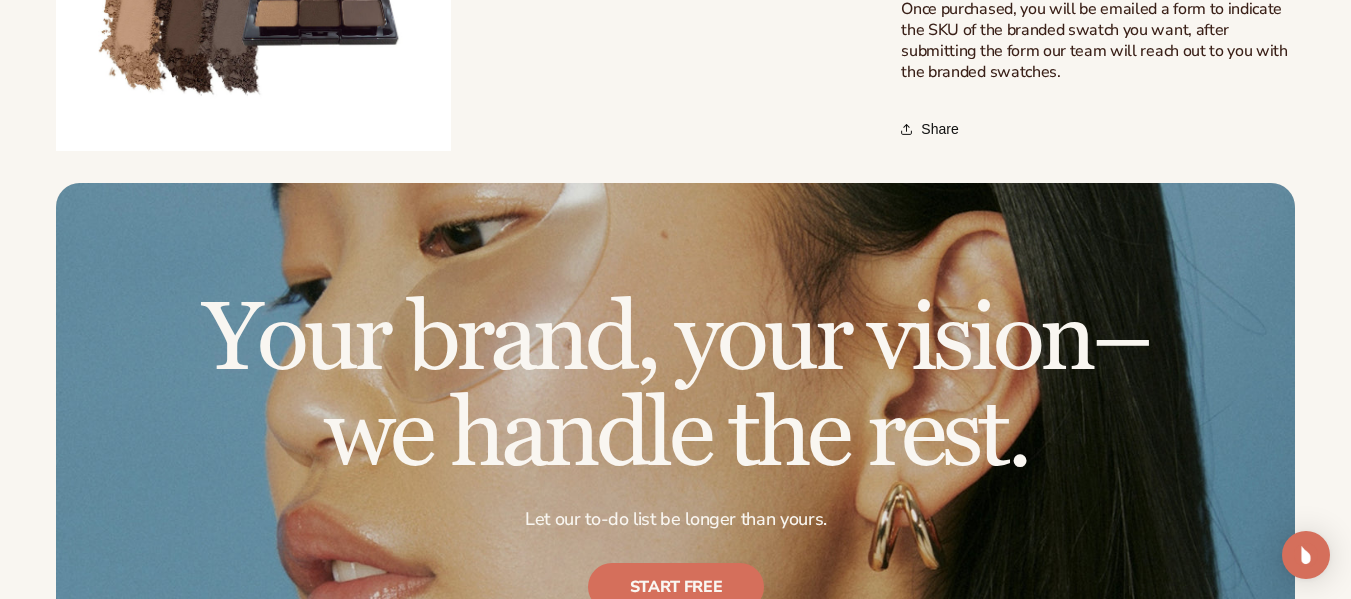 scroll, scrollTop: 1800, scrollLeft: 0, axis: vertical 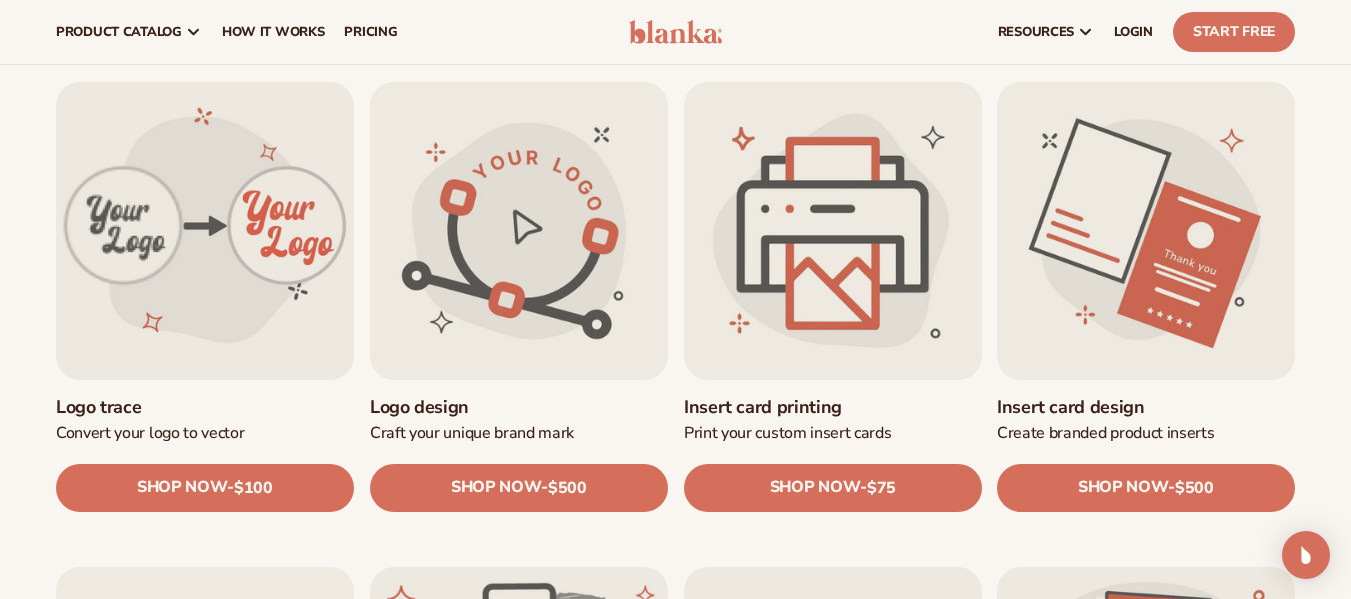 click on "Insert card printing" at bounding box center [833, 406] 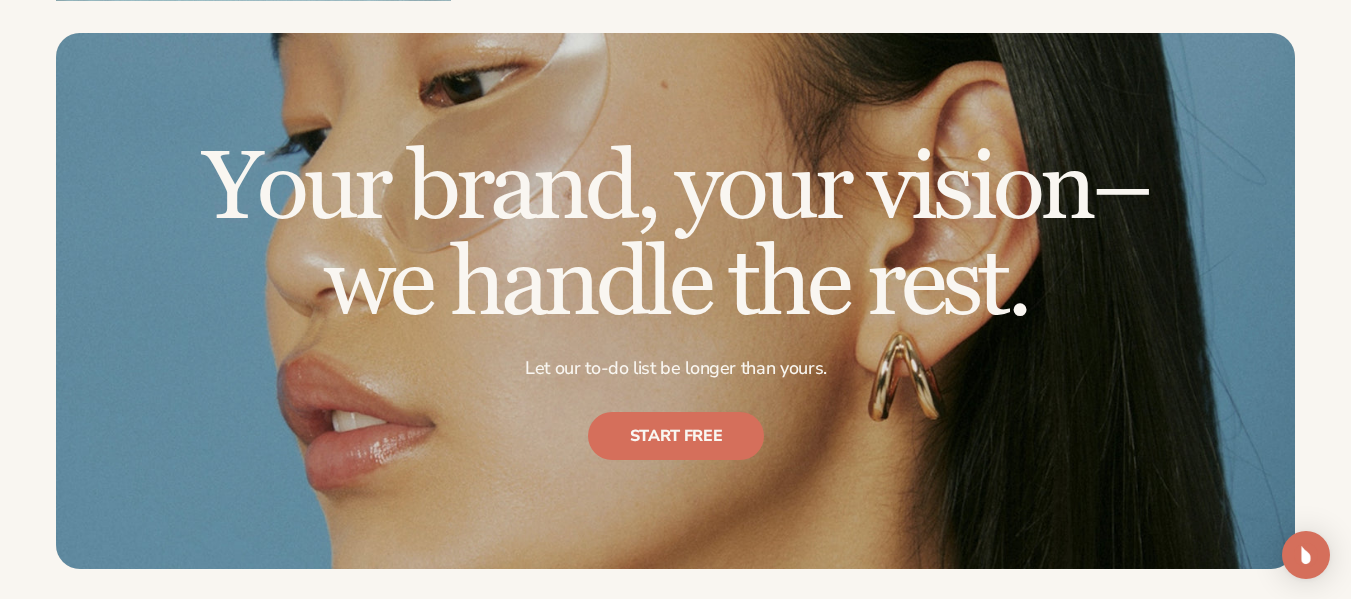 scroll, scrollTop: 1100, scrollLeft: 0, axis: vertical 